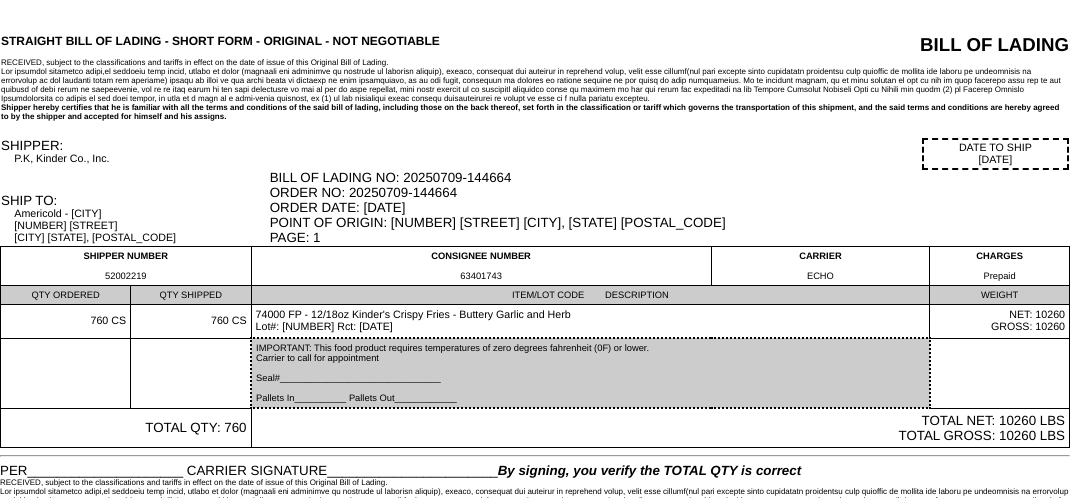 scroll, scrollTop: 0, scrollLeft: 0, axis: both 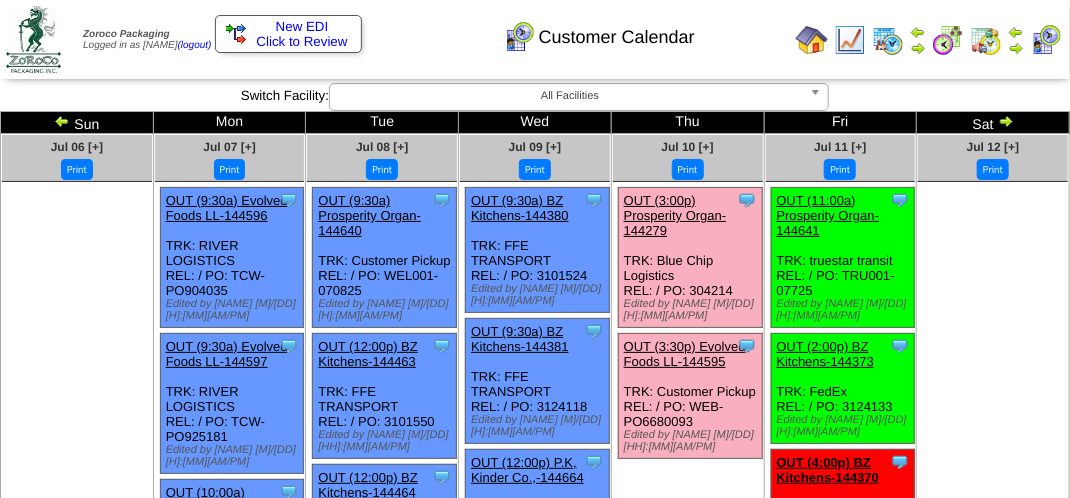 click at bounding box center [888, 40] 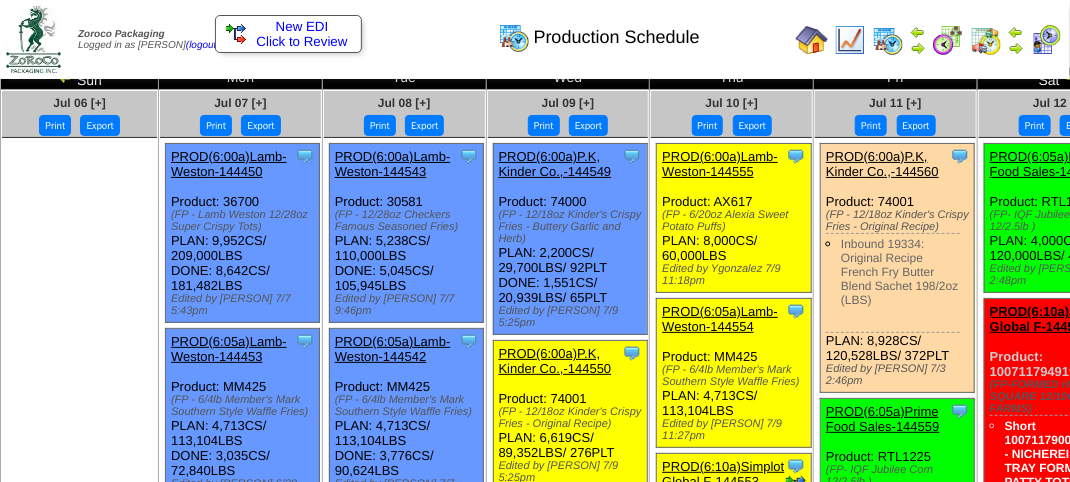 scroll, scrollTop: 0, scrollLeft: 0, axis: both 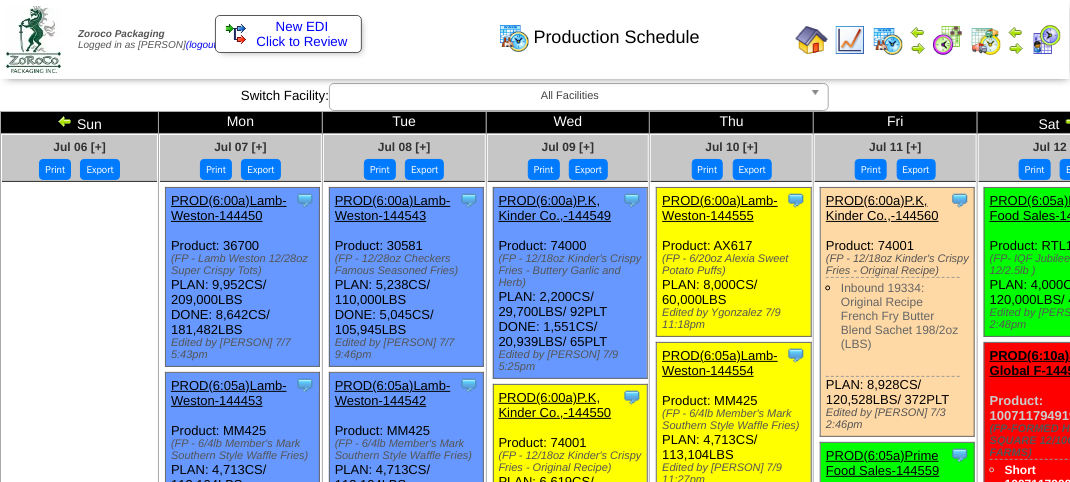 click at bounding box center [986, 40] 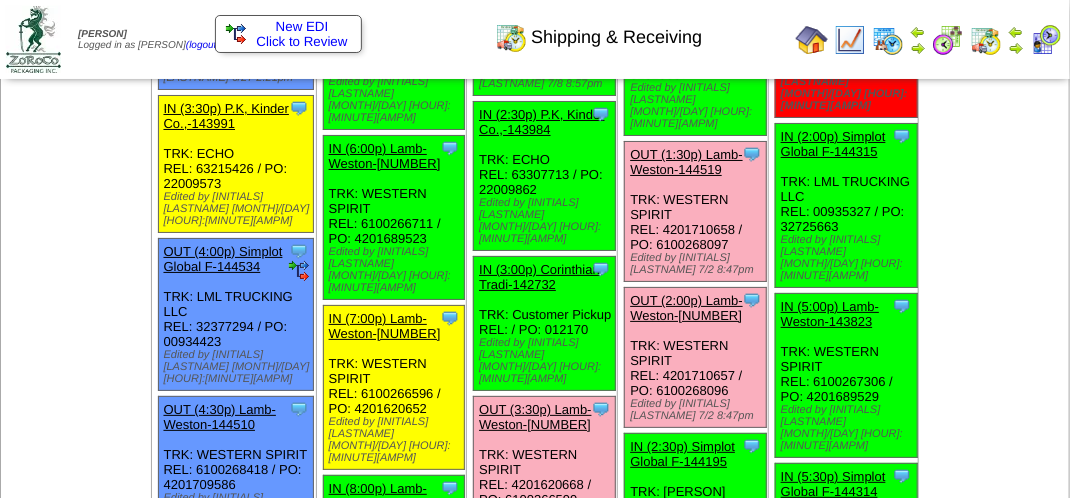 scroll, scrollTop: 2600, scrollLeft: 0, axis: vertical 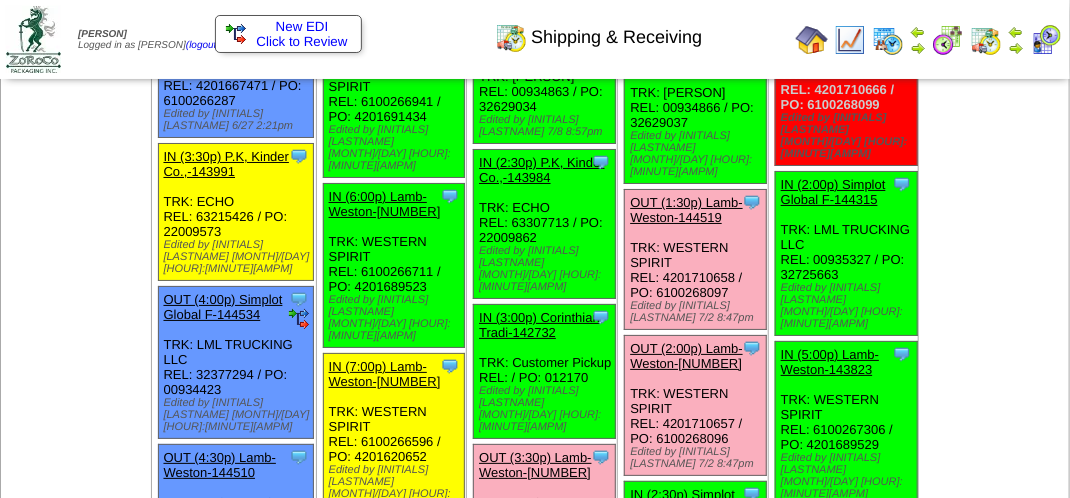 click on "OUT
(3:30p)
Lamb-Weston-[NUMBER]" at bounding box center (535, 465) 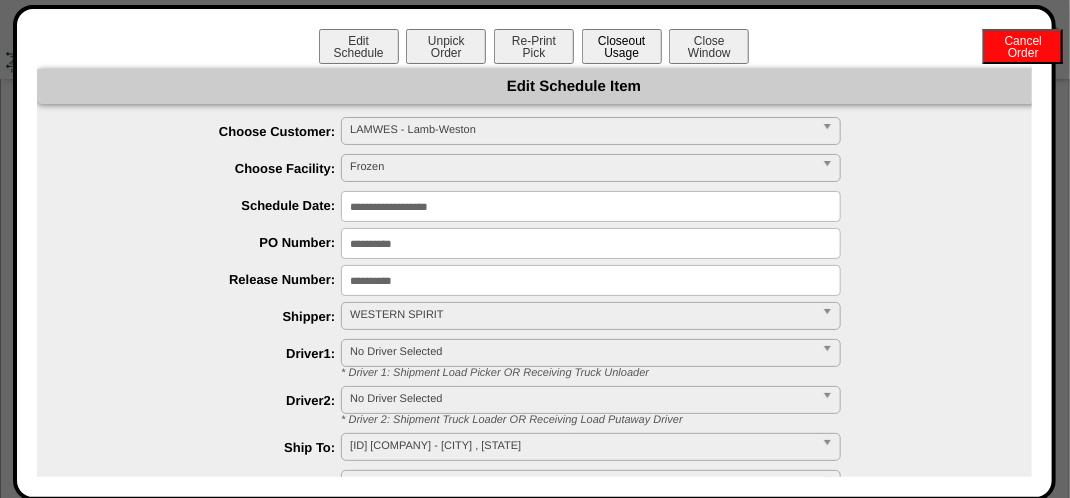 click on "Closeout Usage" at bounding box center [622, 46] 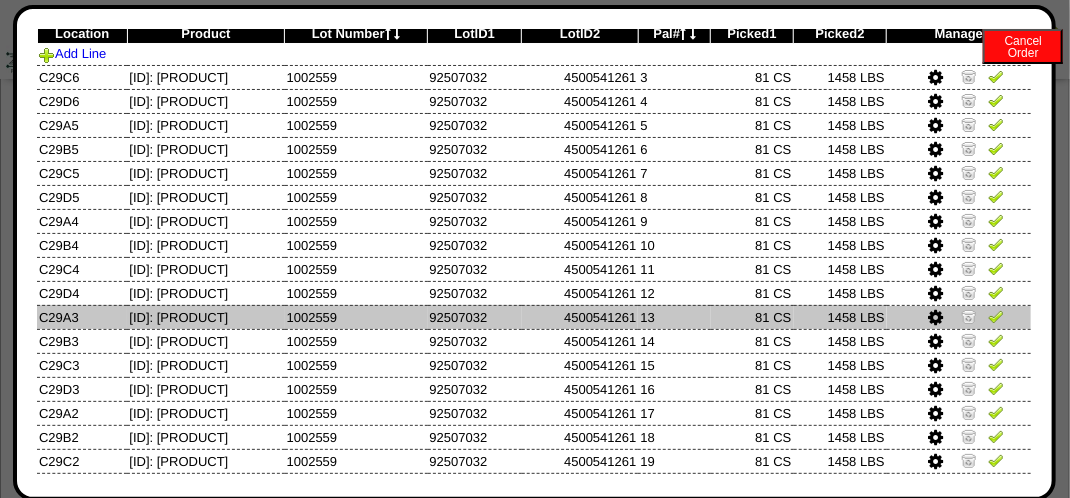 scroll, scrollTop: 5, scrollLeft: 0, axis: vertical 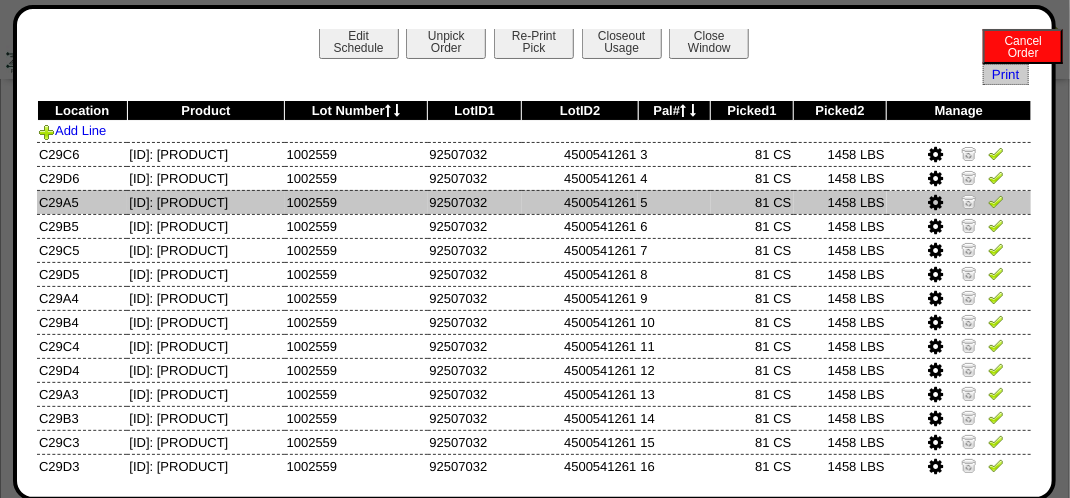 click at bounding box center [935, 203] 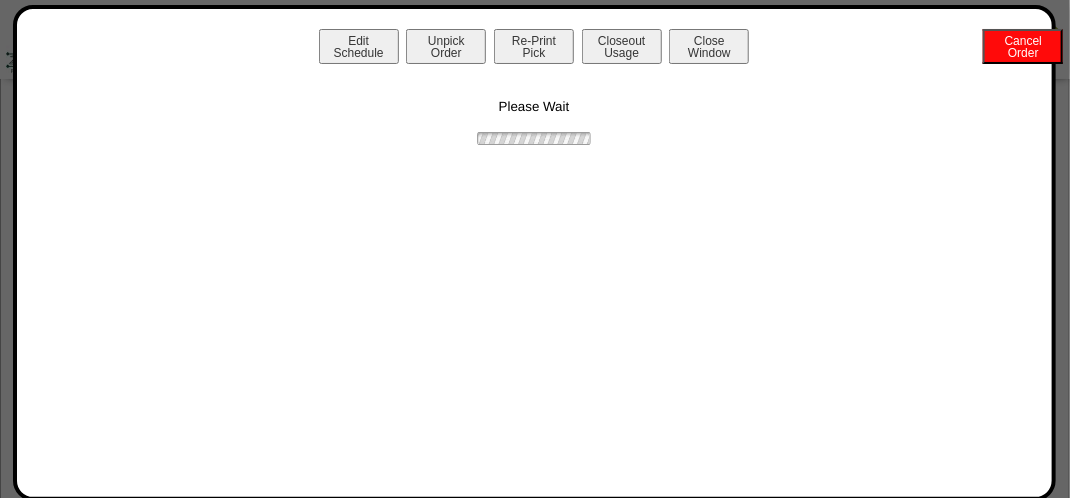 scroll, scrollTop: 0, scrollLeft: 0, axis: both 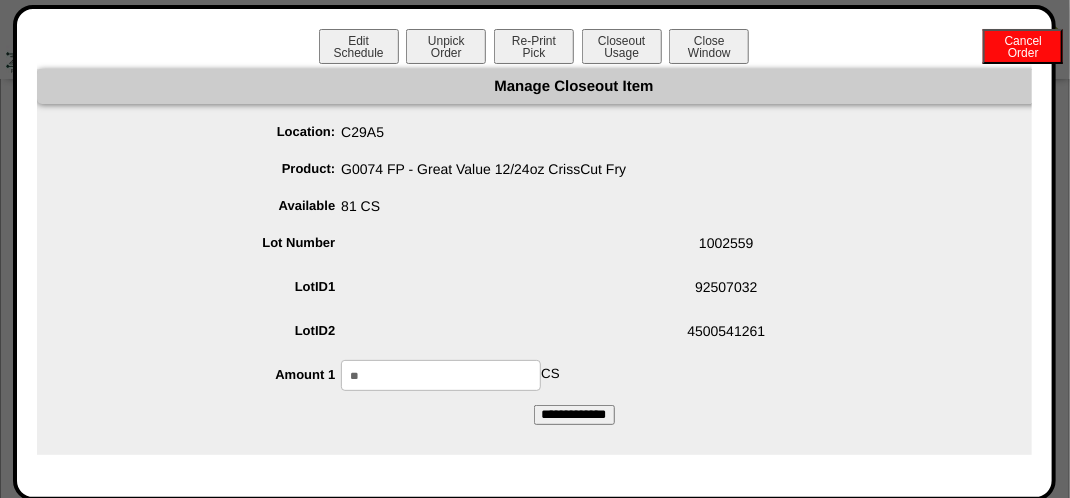 click on "**" at bounding box center [441, 375] 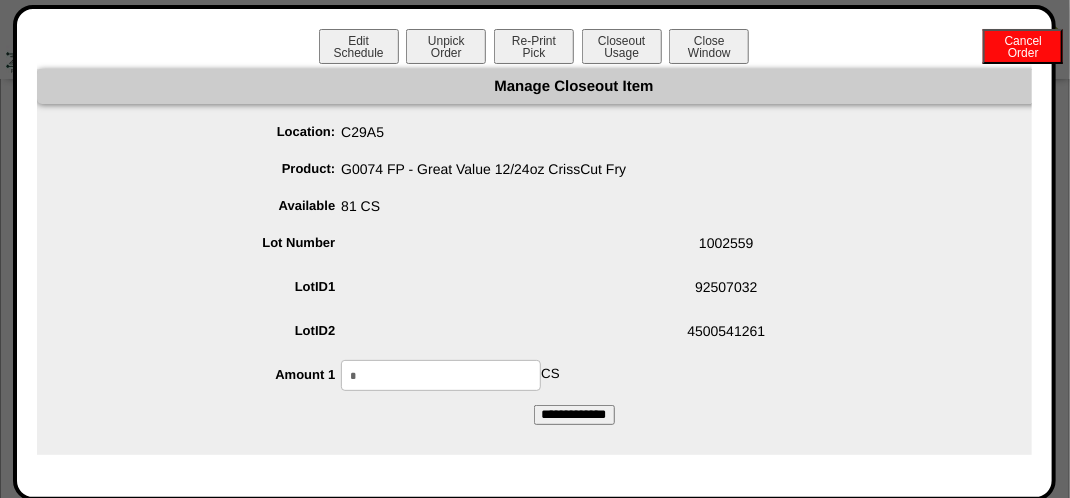 type on "*" 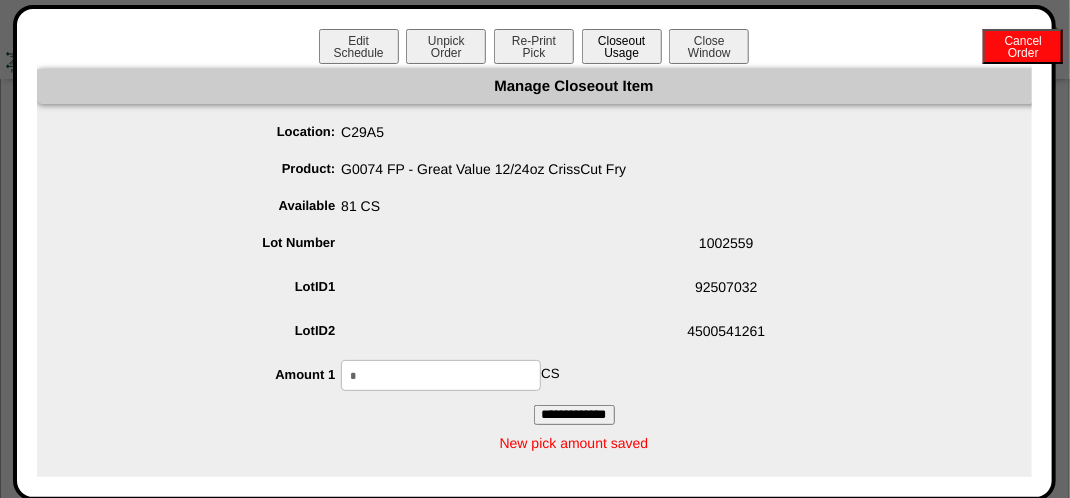 click on "Closeout Usage" at bounding box center (622, 46) 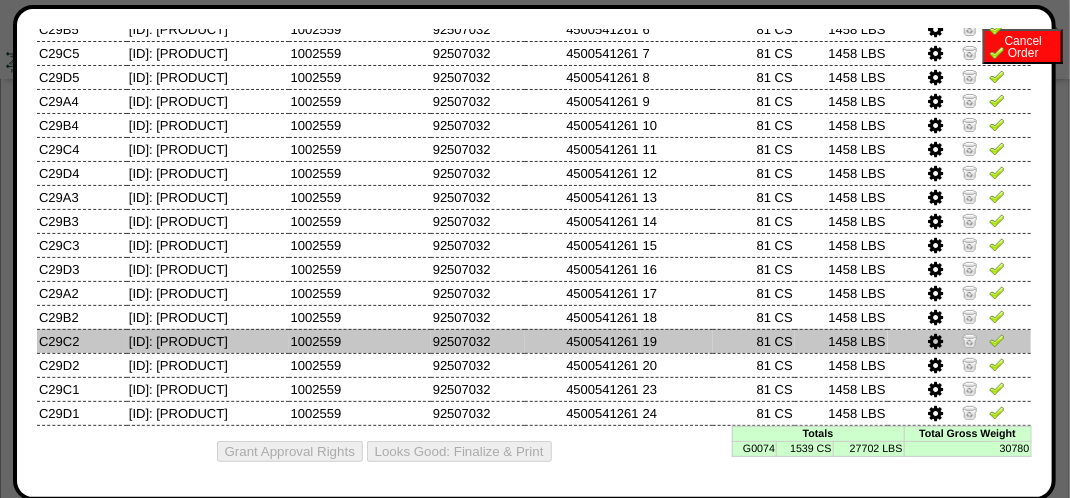 scroll, scrollTop: 205, scrollLeft: 0, axis: vertical 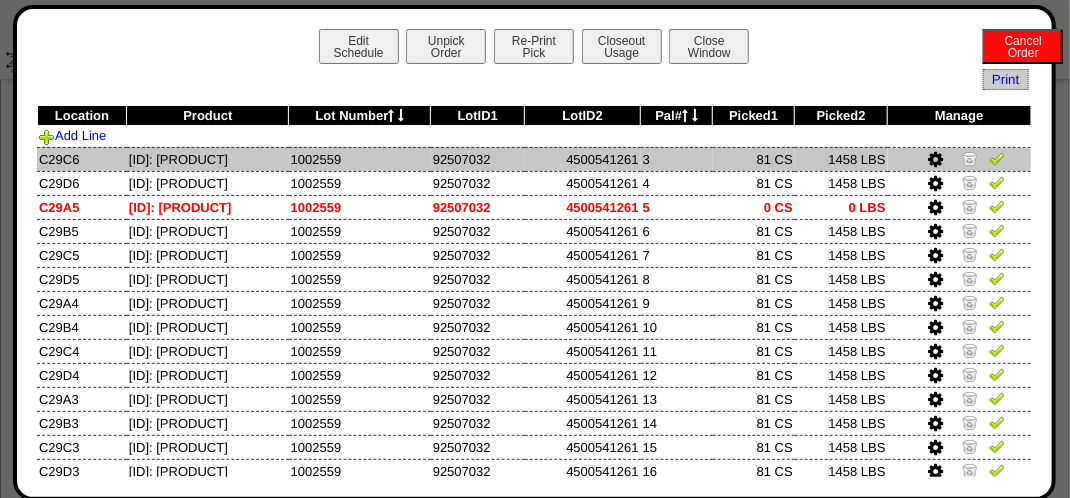 click at bounding box center [997, 158] 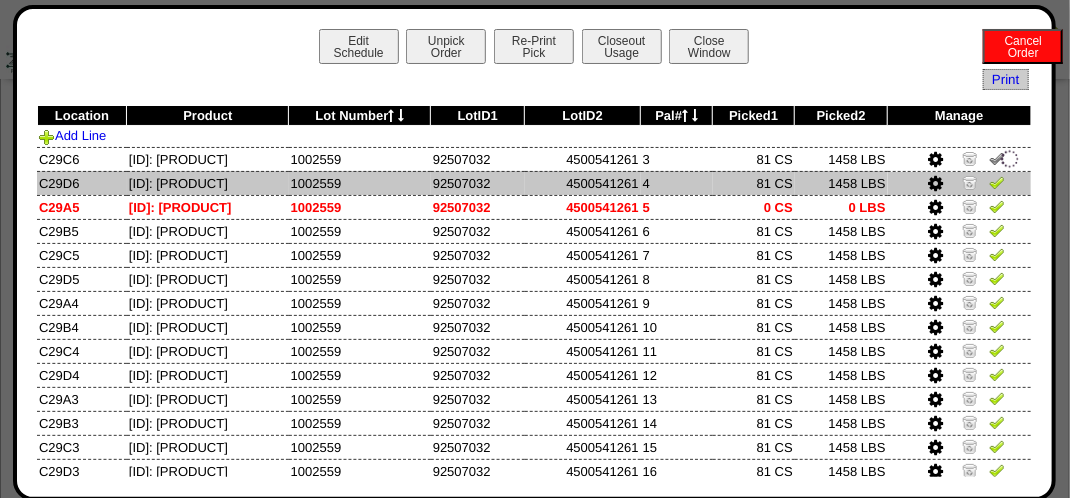 click at bounding box center (997, 182) 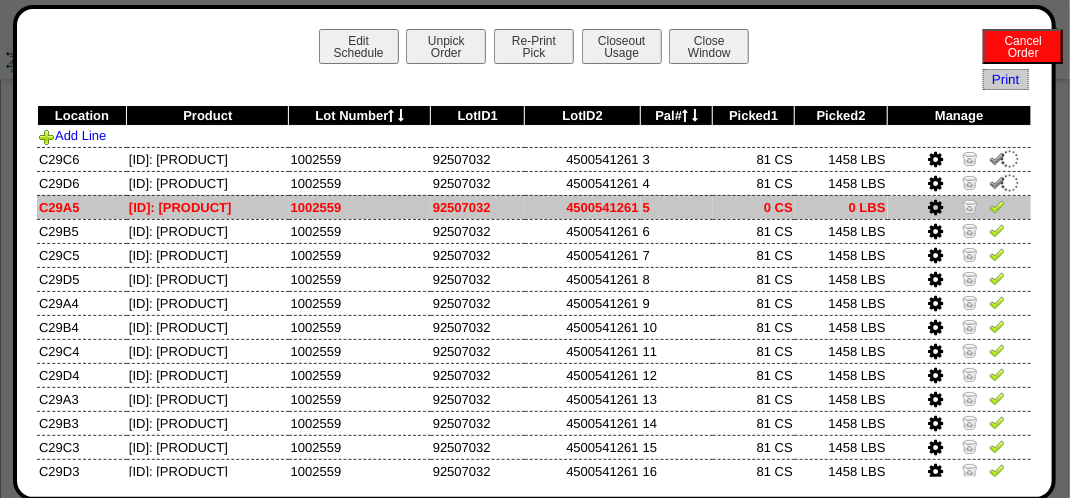 click at bounding box center [997, 206] 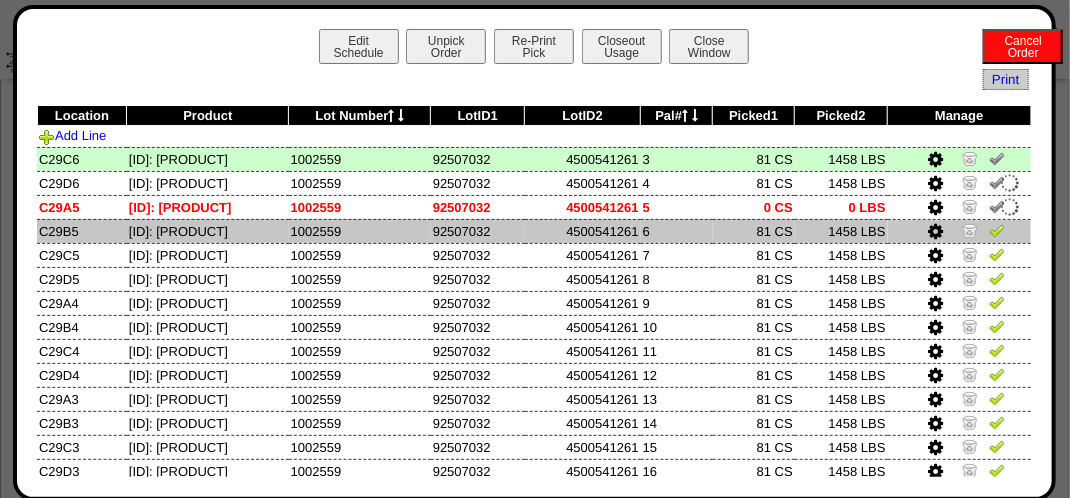 click at bounding box center (997, 230) 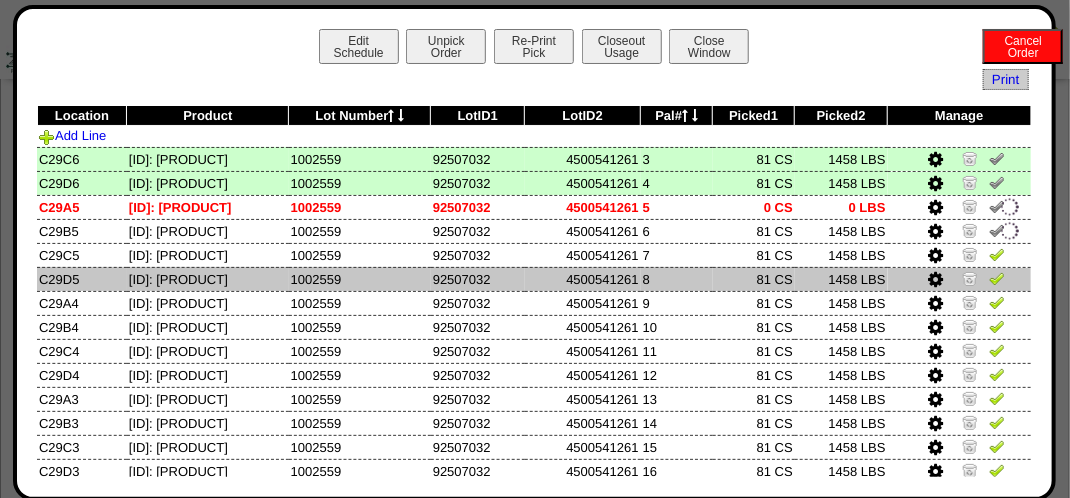 drag, startPoint x: 990, startPoint y: 244, endPoint x: 994, endPoint y: 272, distance: 28.284271 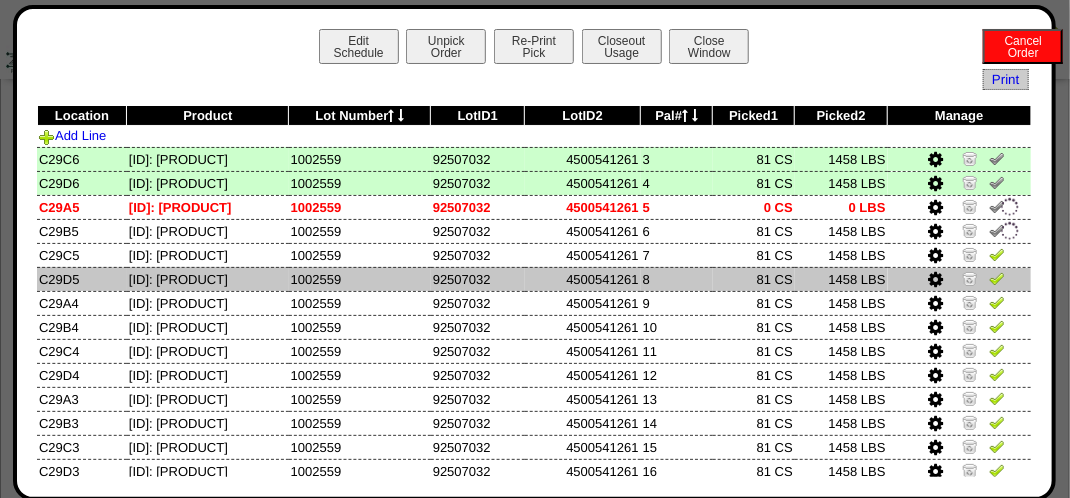 click at bounding box center (959, 255) 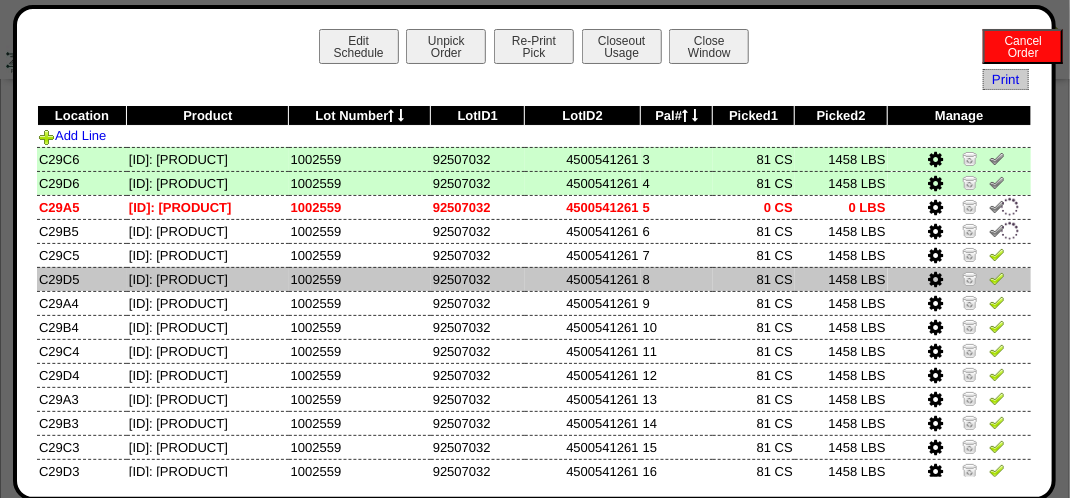 click at bounding box center [997, 278] 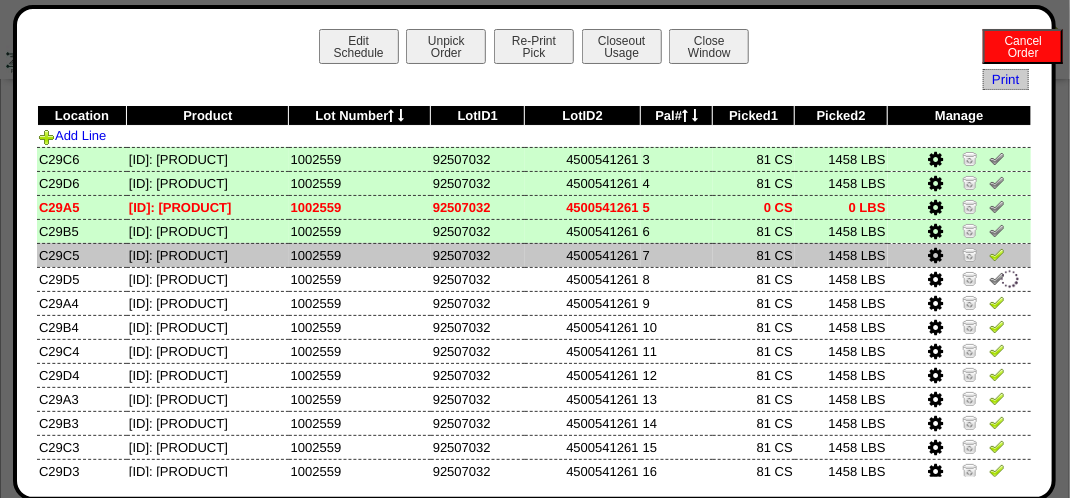 click at bounding box center (997, 254) 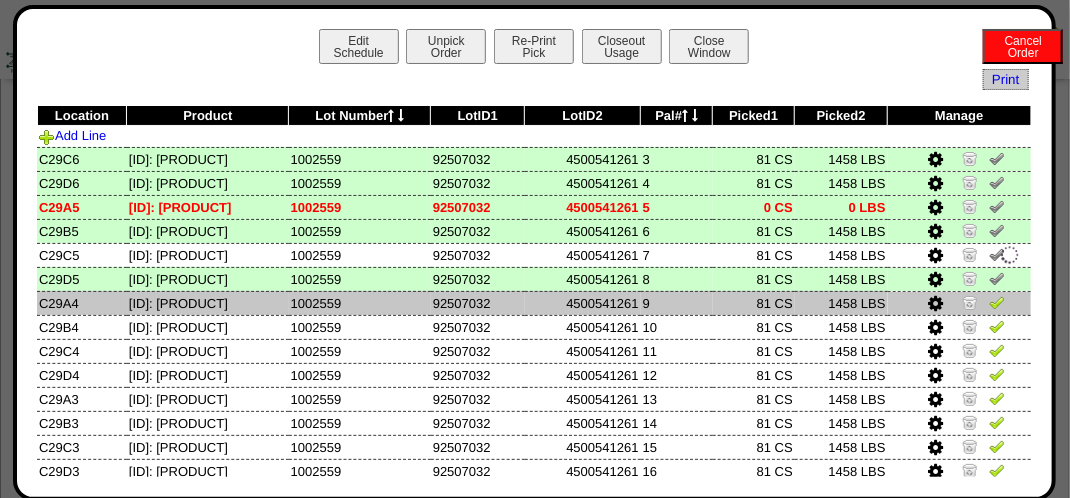 click at bounding box center [997, 302] 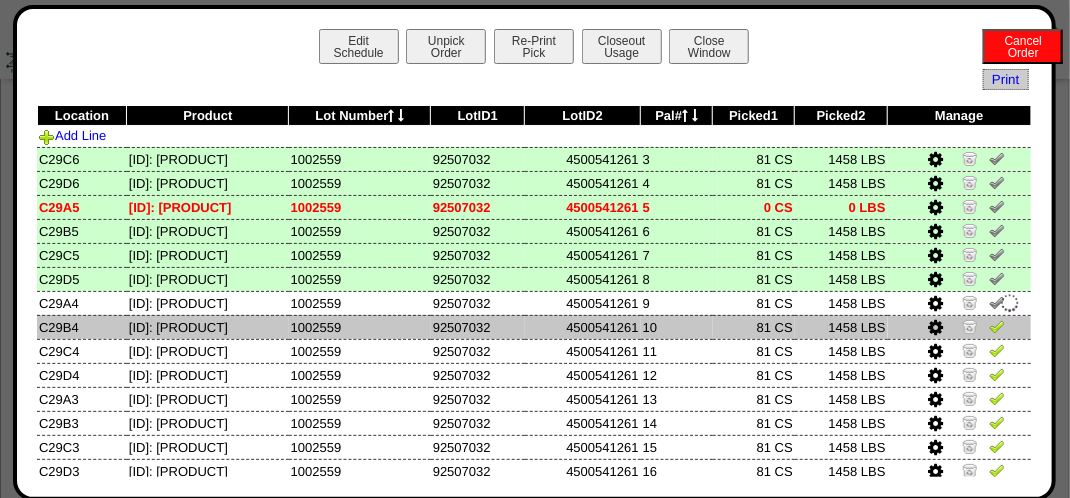 click at bounding box center (997, 326) 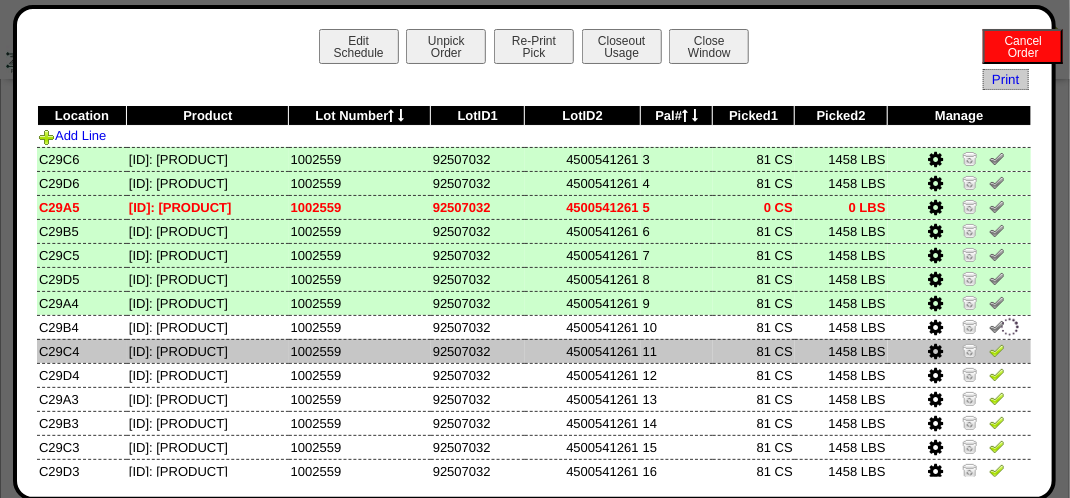 click at bounding box center (997, 350) 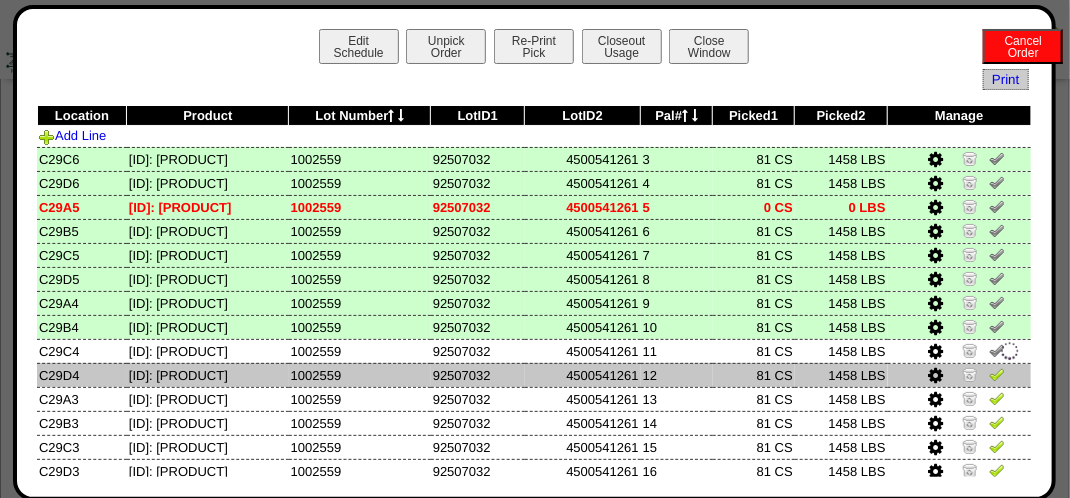 click at bounding box center [997, 377] 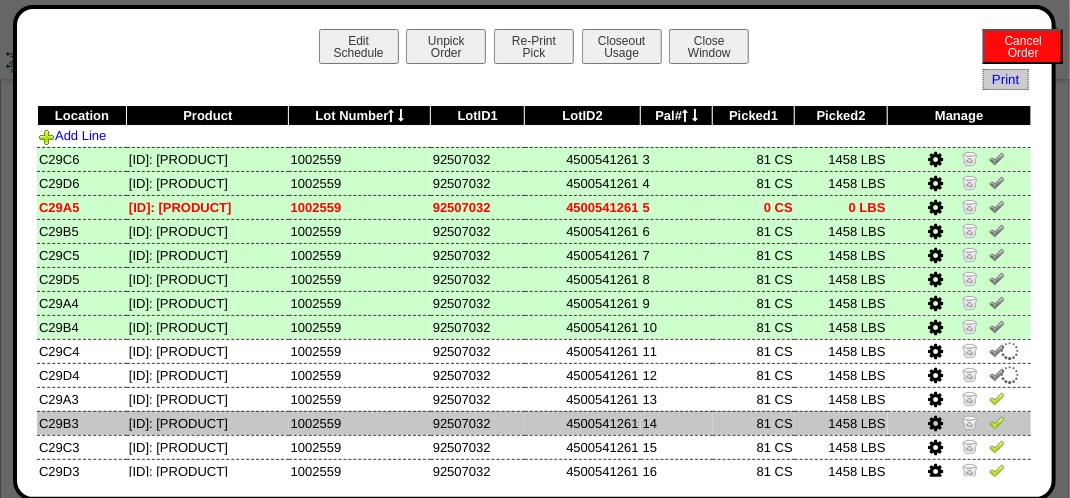 click at bounding box center [997, 422] 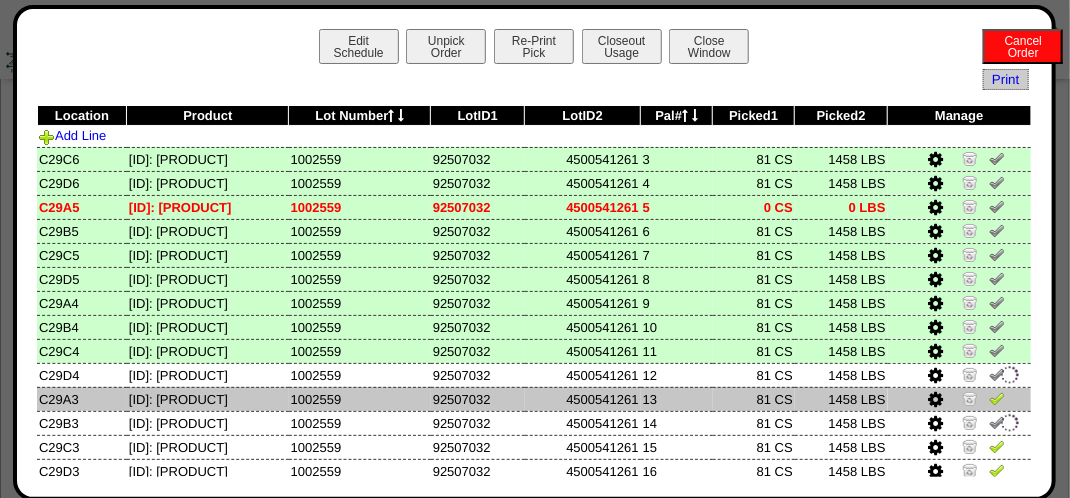 click at bounding box center [997, 398] 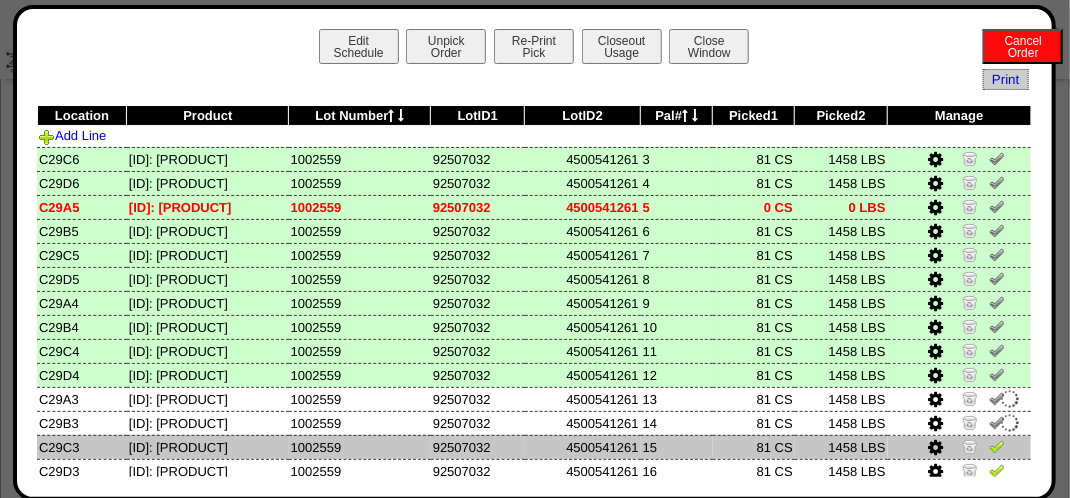 drag, startPoint x: 993, startPoint y: 447, endPoint x: 997, endPoint y: 457, distance: 10.770329 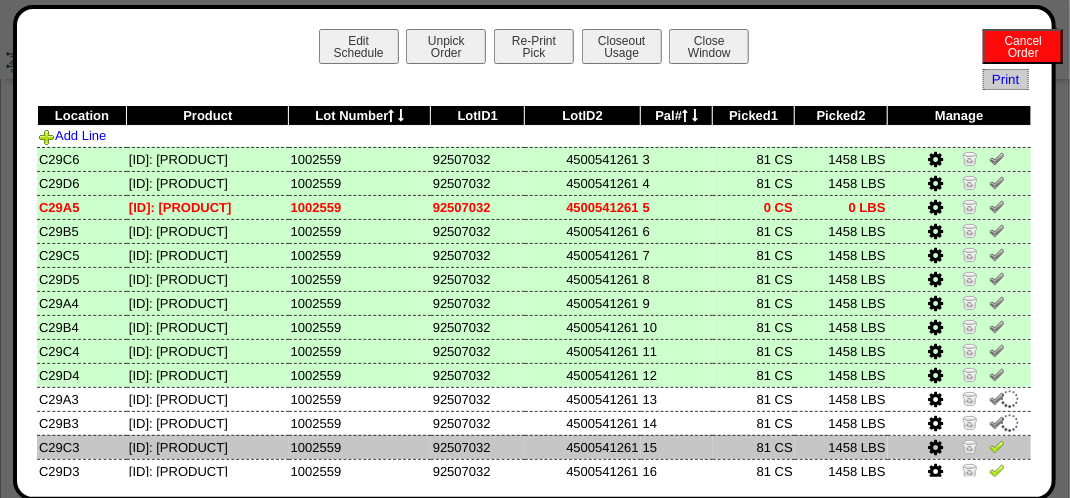 click at bounding box center (997, 446) 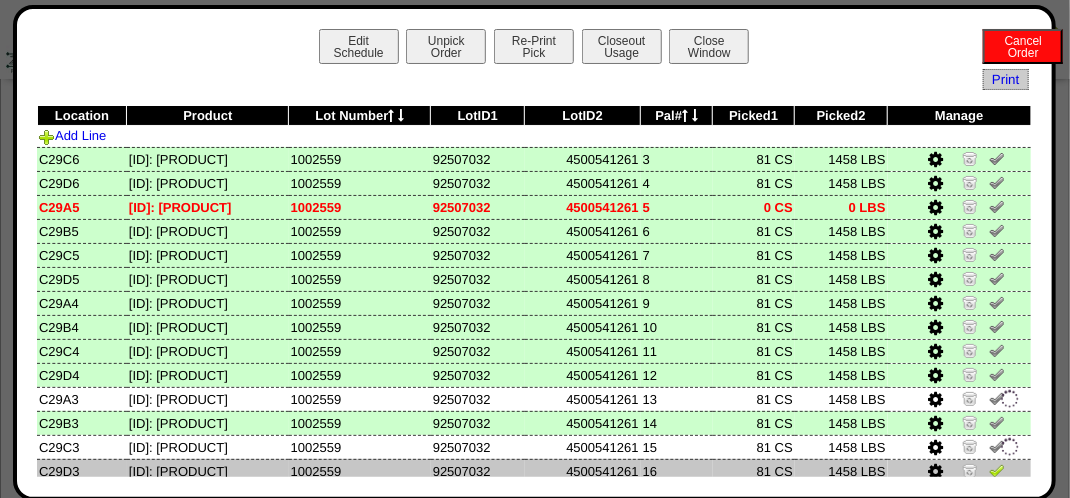 click at bounding box center (997, 470) 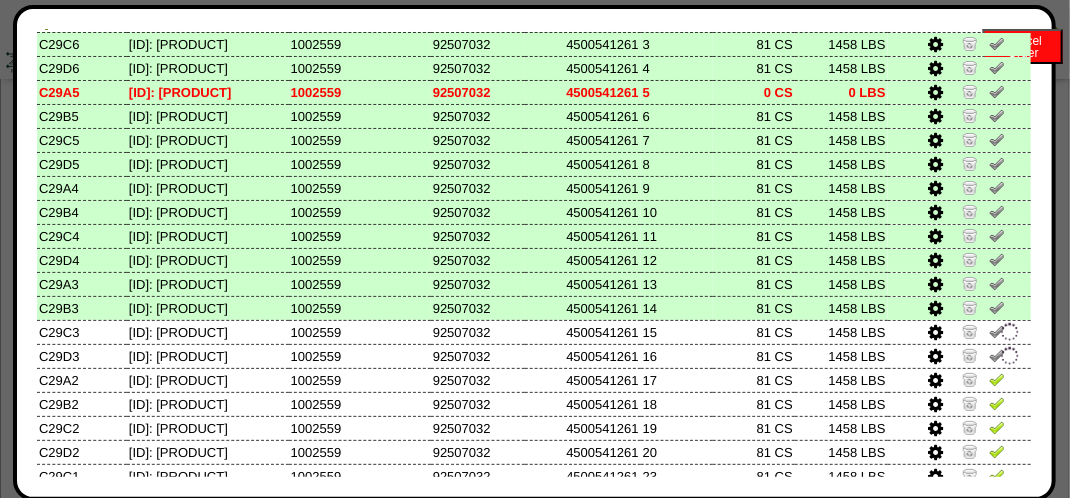 scroll, scrollTop: 205, scrollLeft: 0, axis: vertical 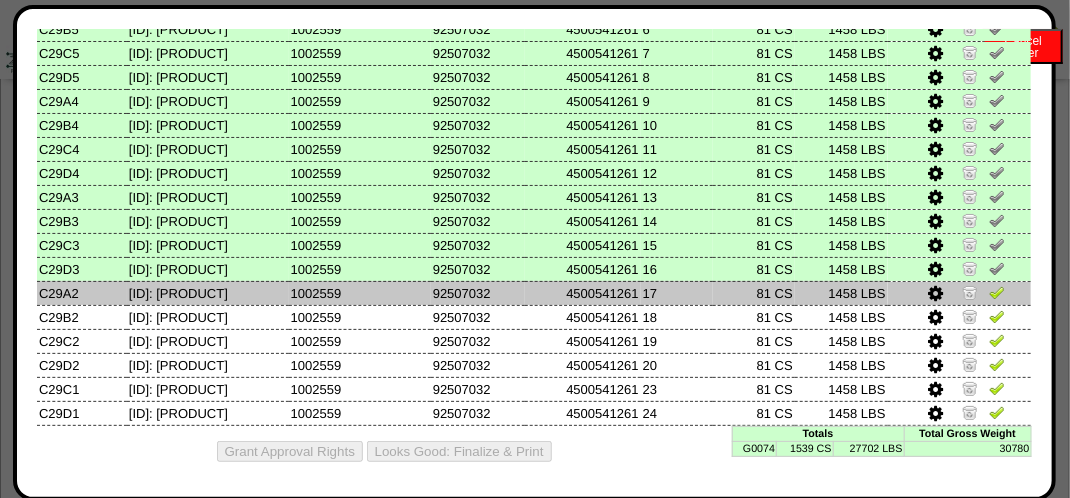 click at bounding box center (997, 292) 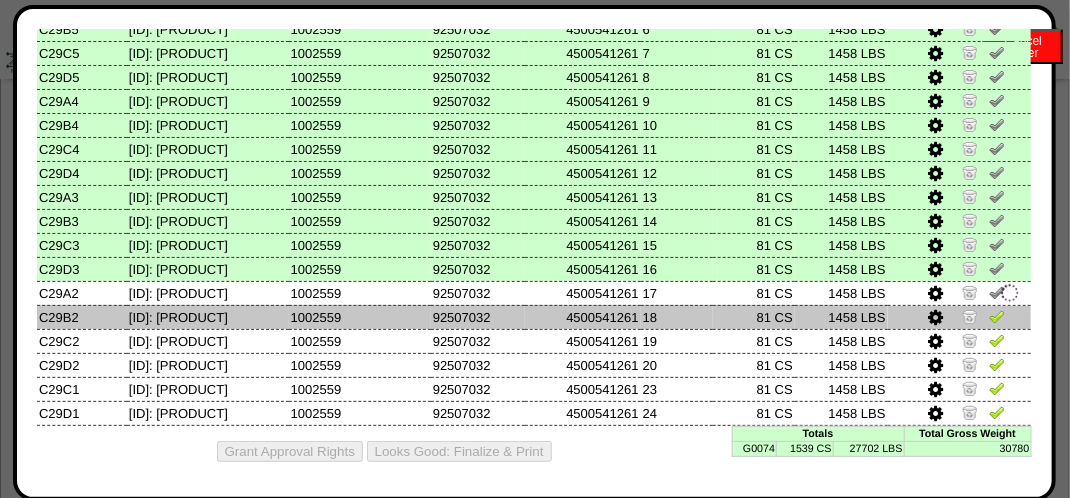 click at bounding box center (997, 316) 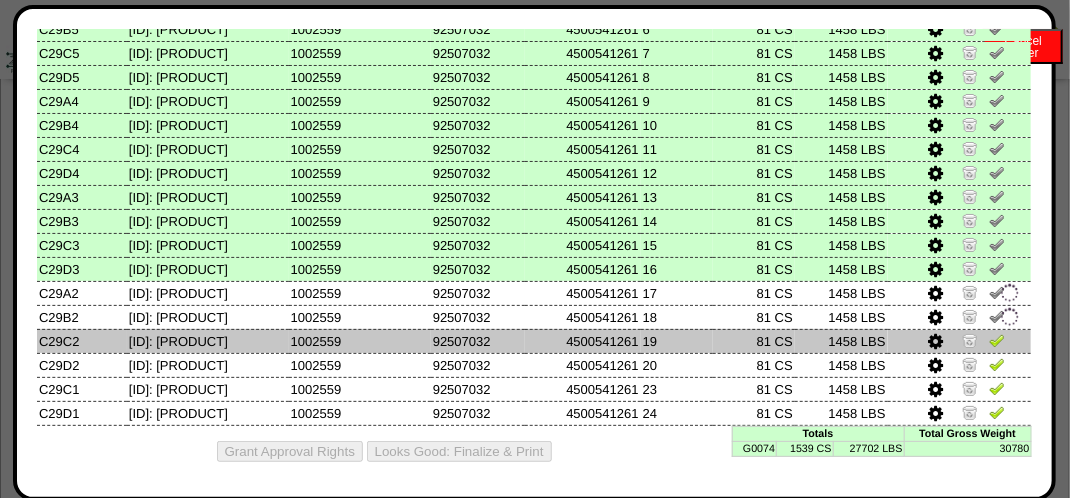 click at bounding box center (997, 343) 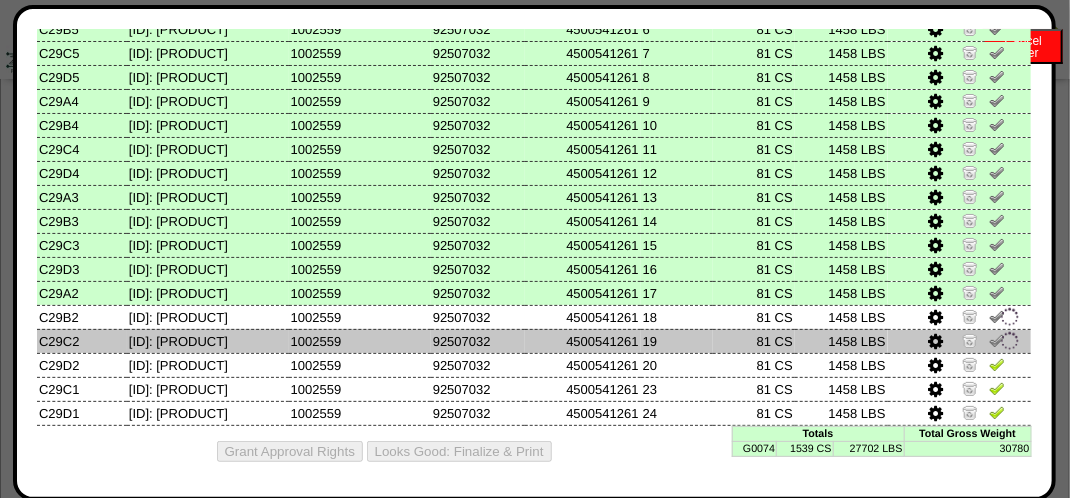 click at bounding box center (959, 341) 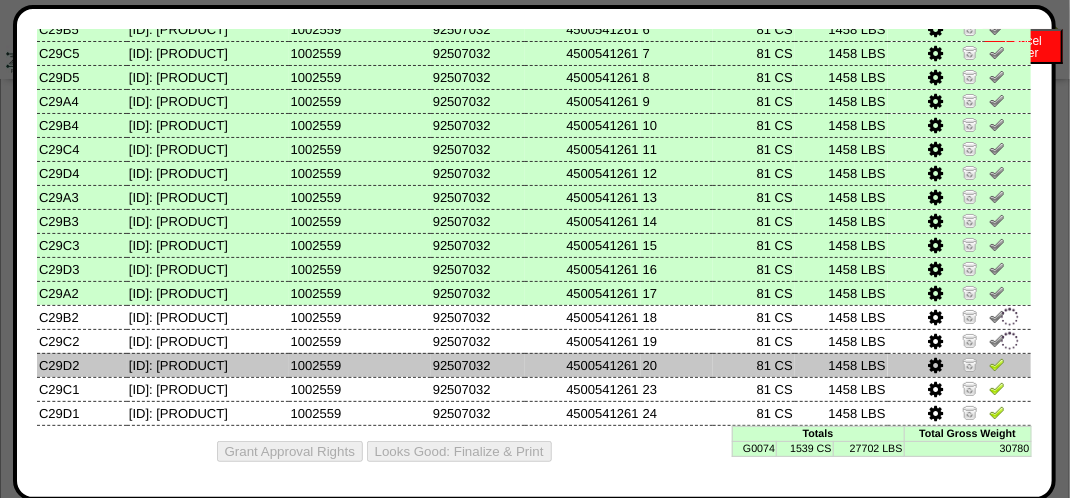 click at bounding box center (997, 364) 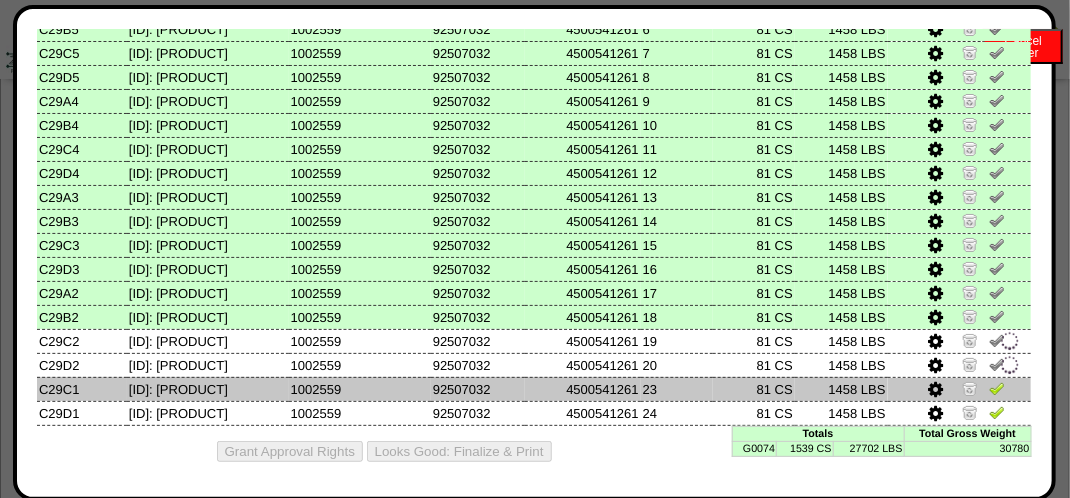 click at bounding box center (997, 388) 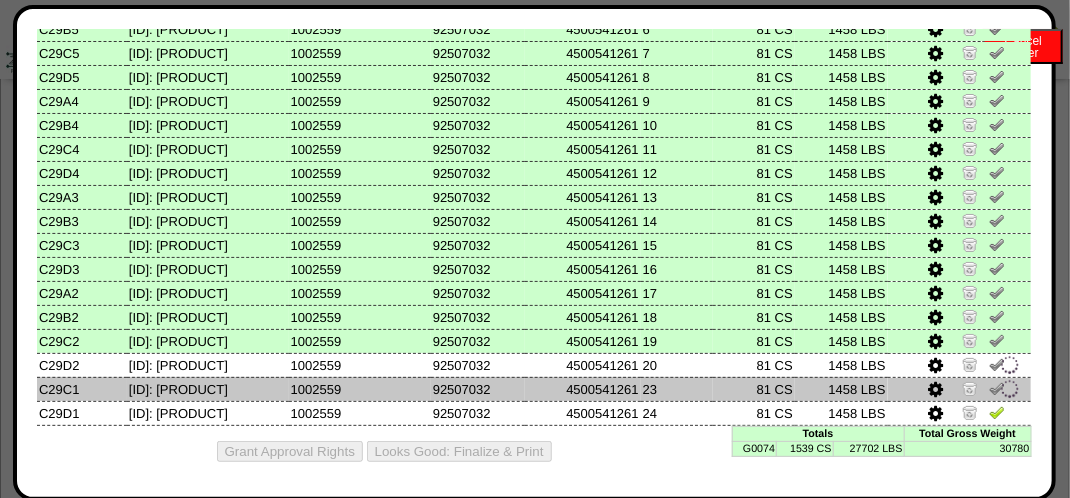 click at bounding box center (1010, 389) 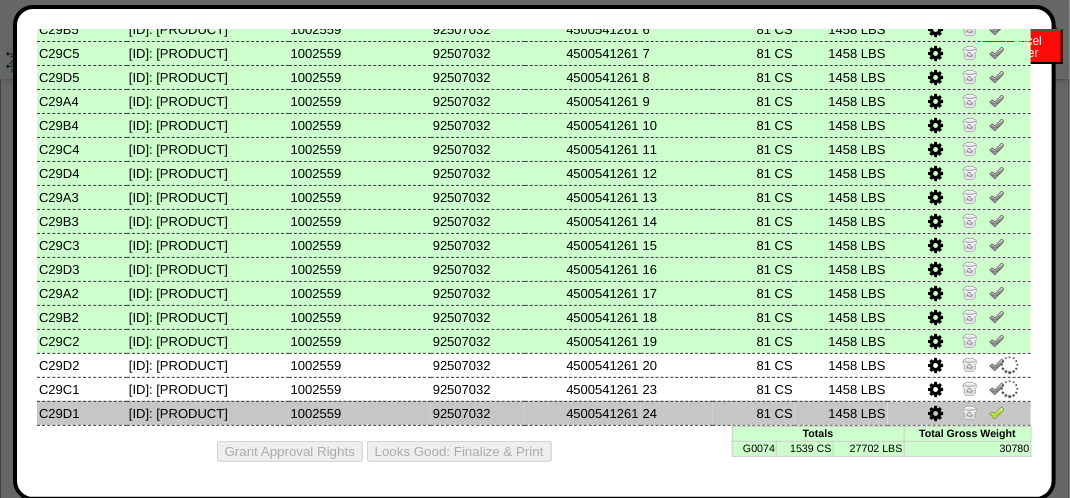 click at bounding box center (997, 412) 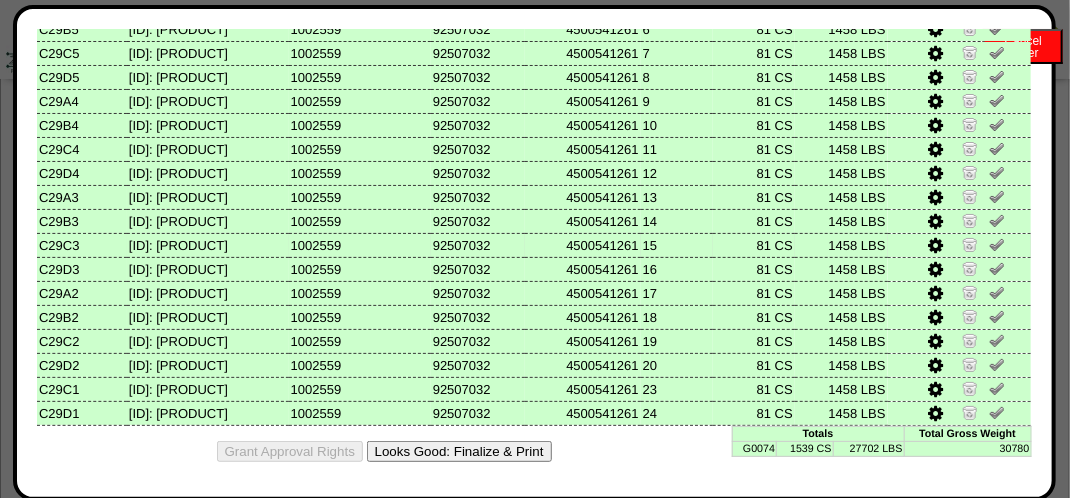 scroll, scrollTop: 205, scrollLeft: 0, axis: vertical 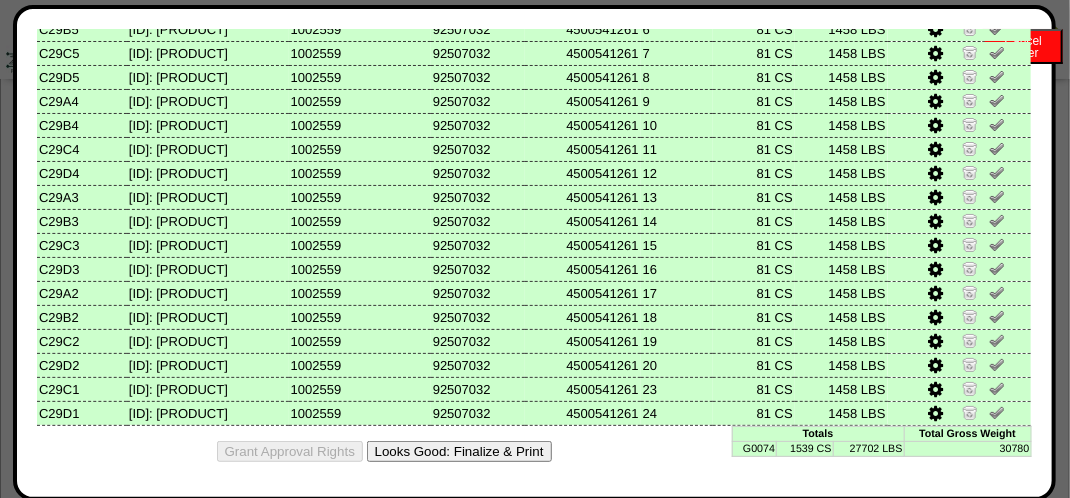click on "Looks Good: Finalize & Print" at bounding box center (459, 451) 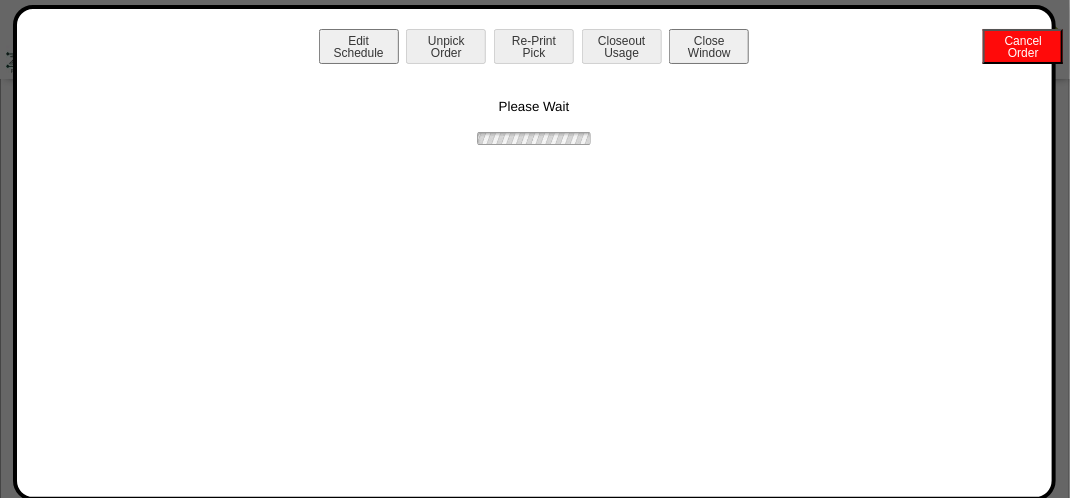 scroll, scrollTop: 0, scrollLeft: 0, axis: both 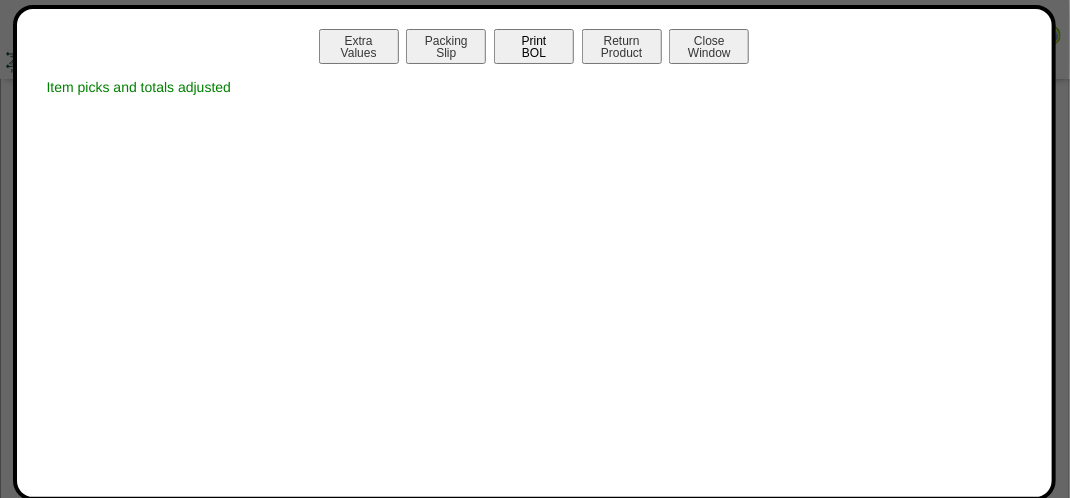 click on "Print BOL" at bounding box center [534, 46] 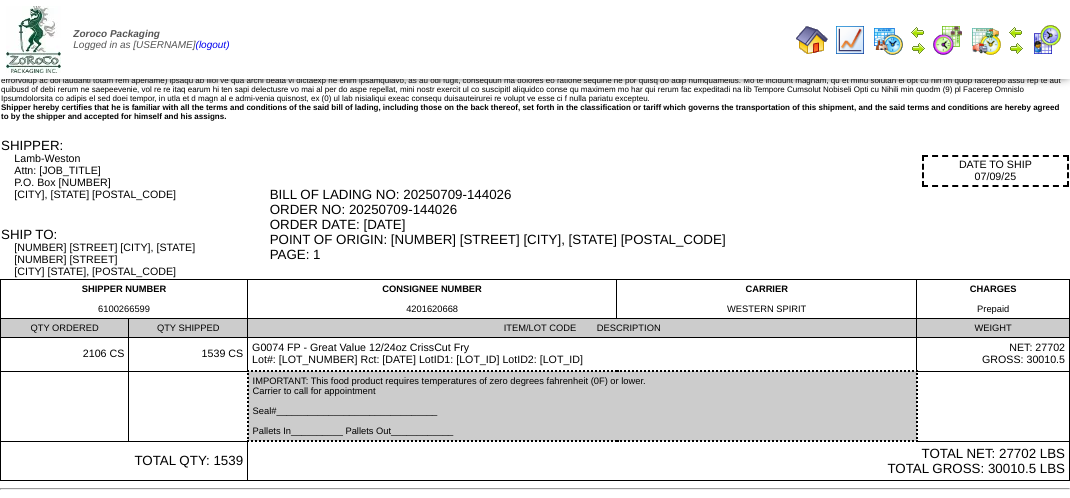 scroll, scrollTop: 0, scrollLeft: 0, axis: both 